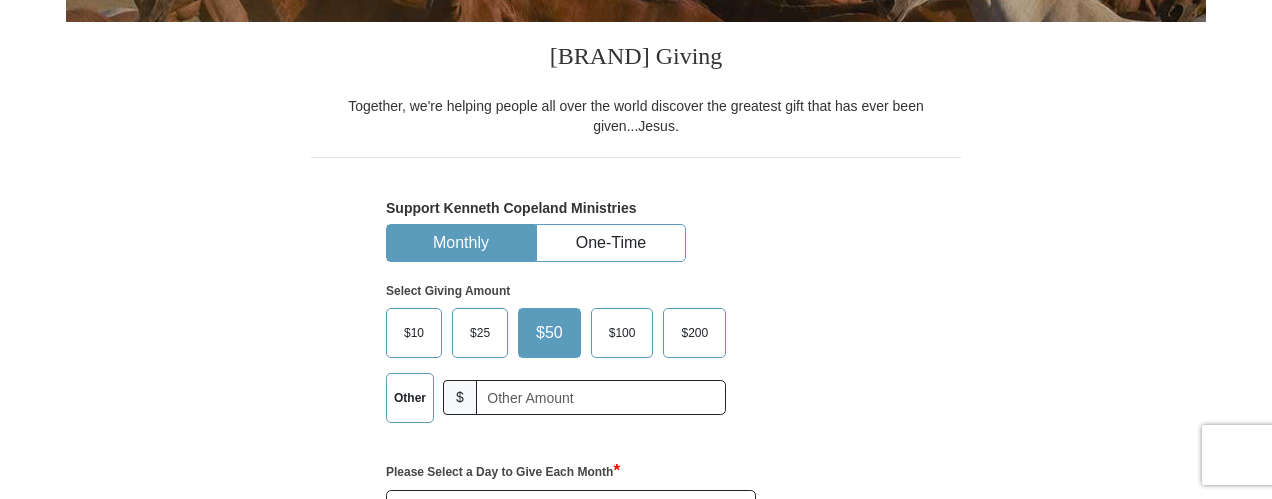 scroll, scrollTop: 0, scrollLeft: 0, axis: both 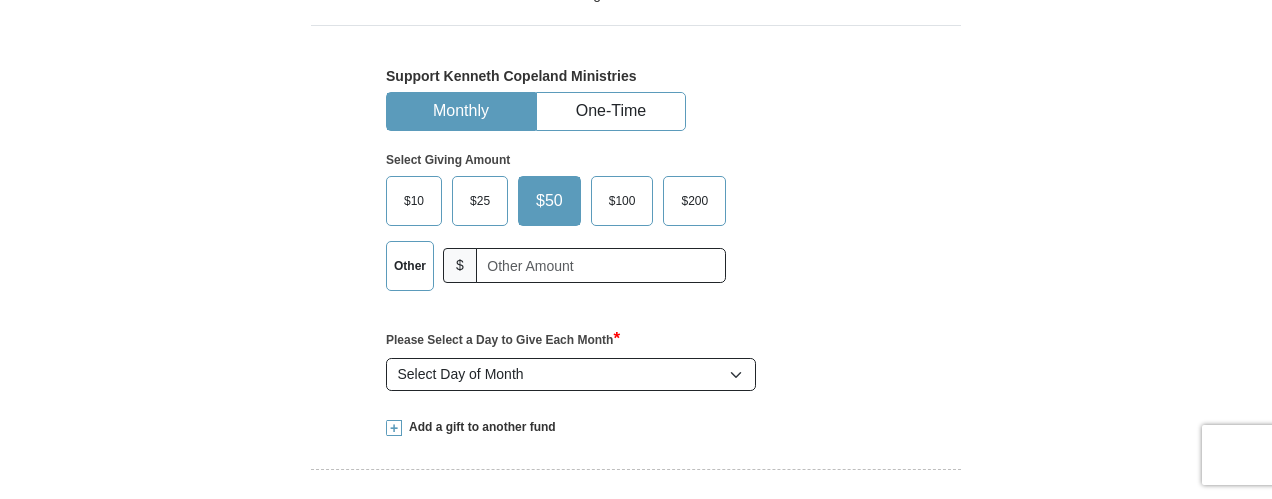 click on "$100" at bounding box center [622, 201] 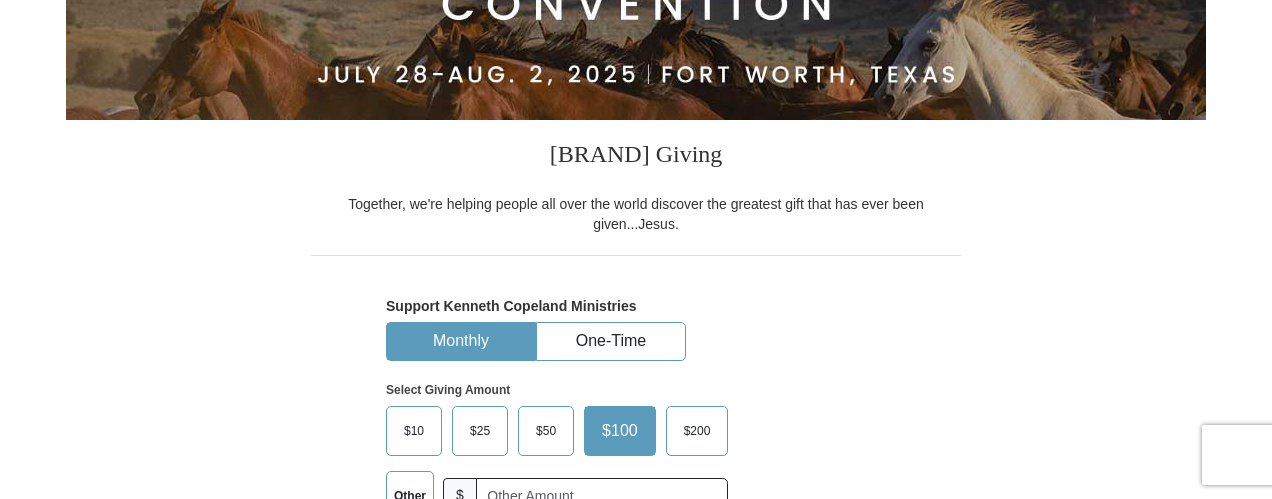 scroll, scrollTop: 497, scrollLeft: 0, axis: vertical 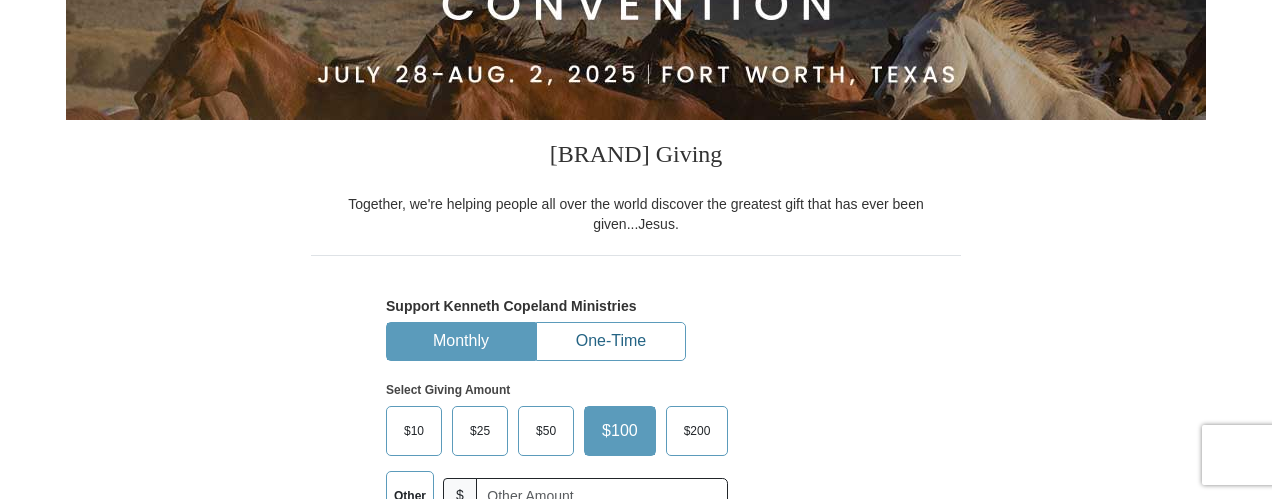 click on "One-Time" at bounding box center (611, 341) 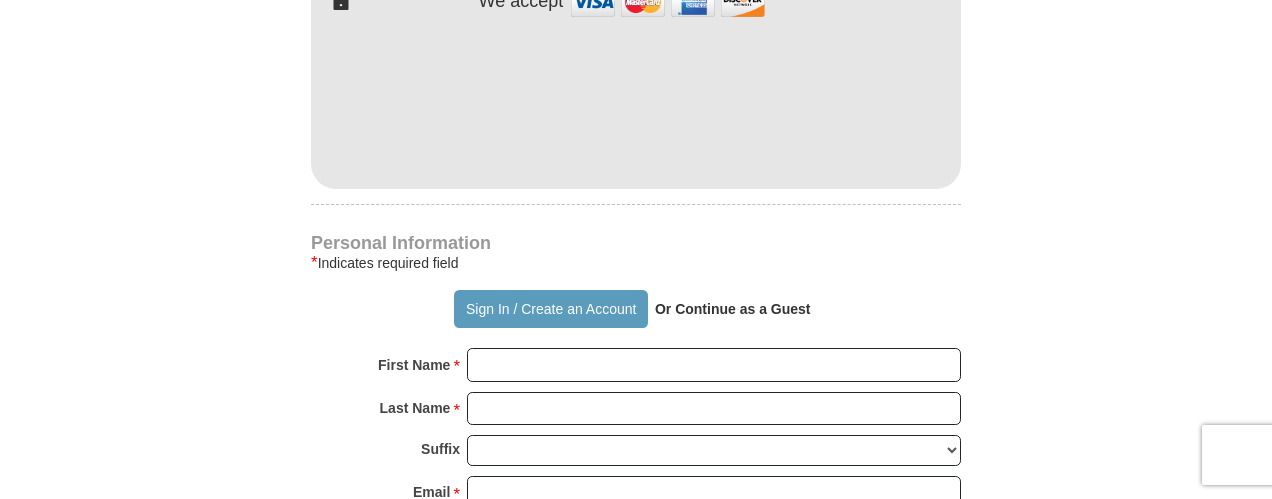 scroll, scrollTop: 1293, scrollLeft: 0, axis: vertical 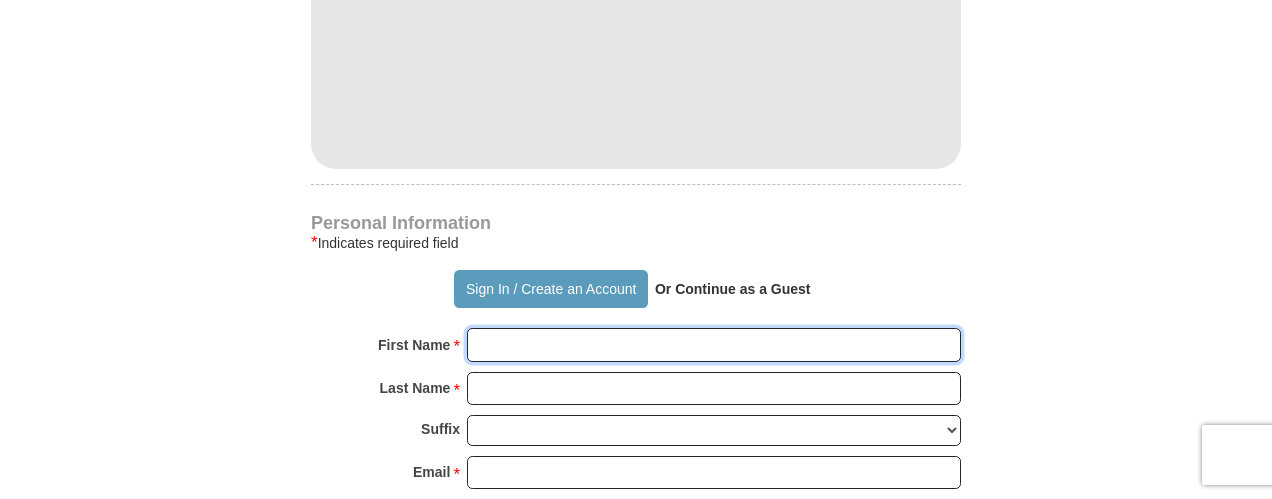 drag, startPoint x: 551, startPoint y: 225, endPoint x: 538, endPoint y: 350, distance: 125.67418 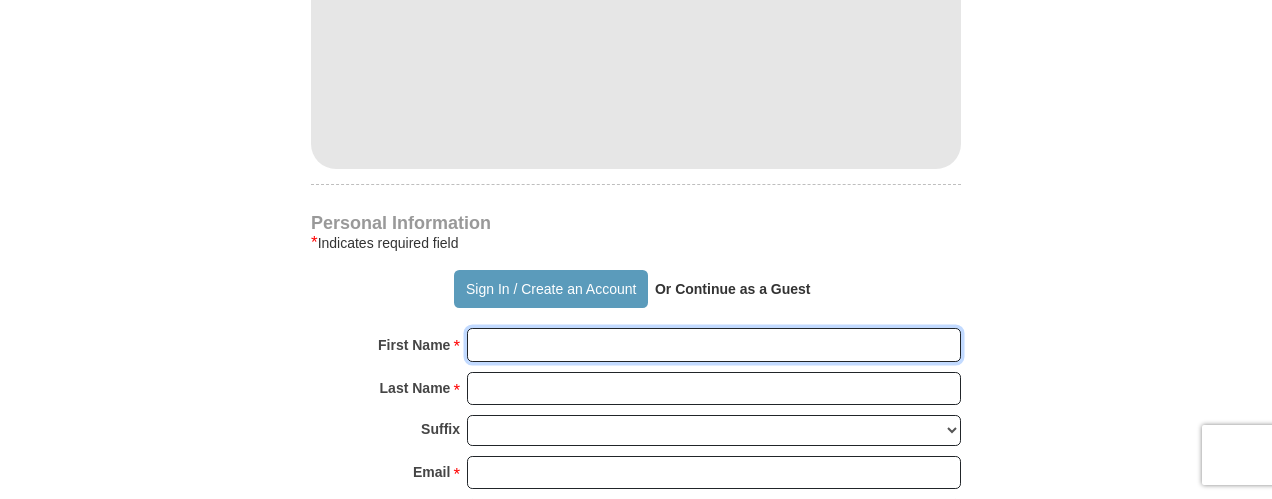 type on "[NAME]" 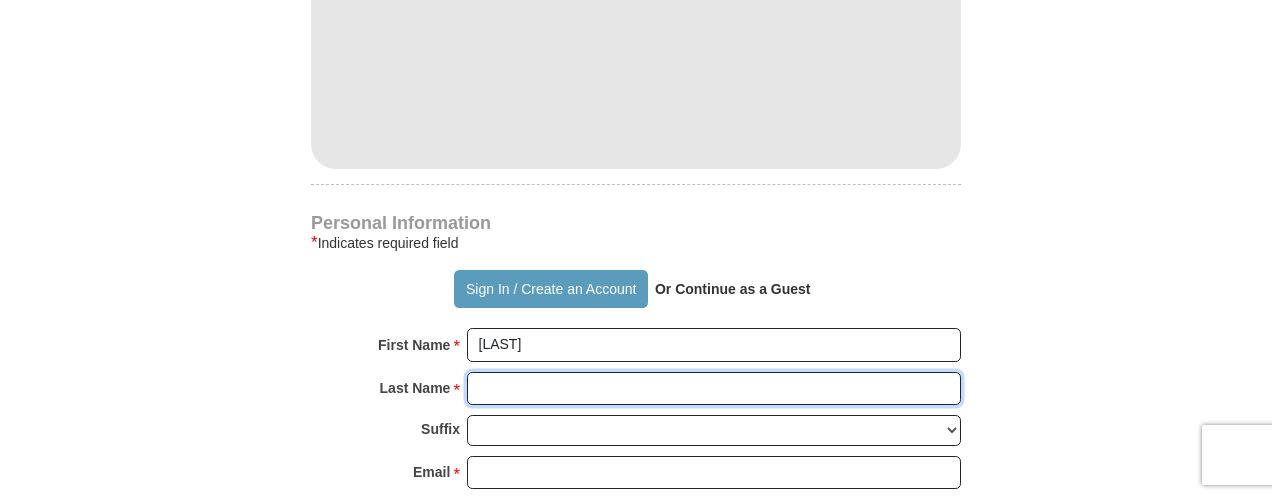 click on "Last Name
*" at bounding box center (714, 389) 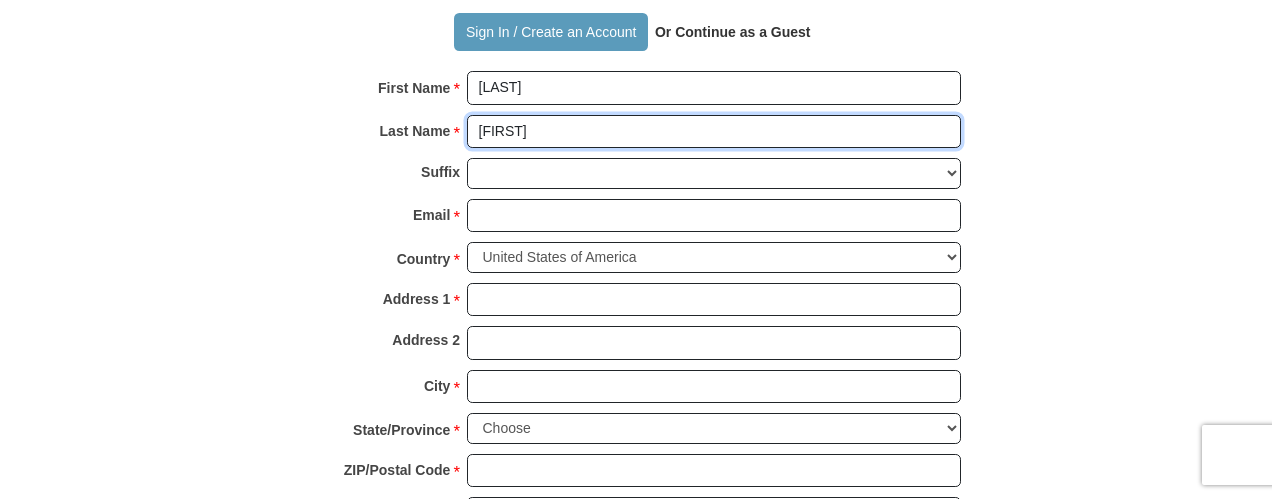 scroll, scrollTop: 1553, scrollLeft: 0, axis: vertical 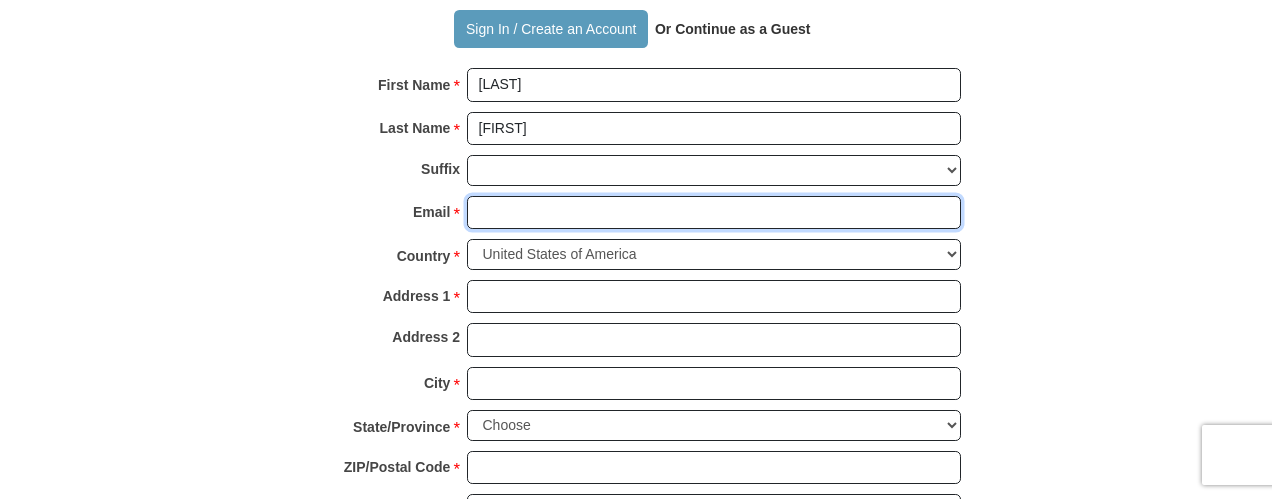 click on "Email
*" at bounding box center [714, 213] 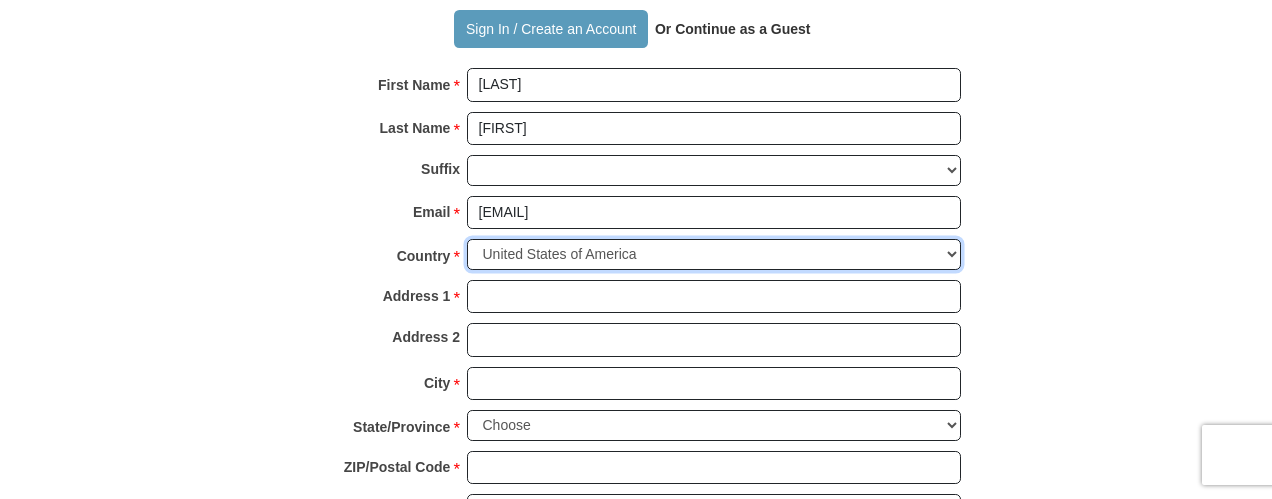 select on "[COUNTRY]" 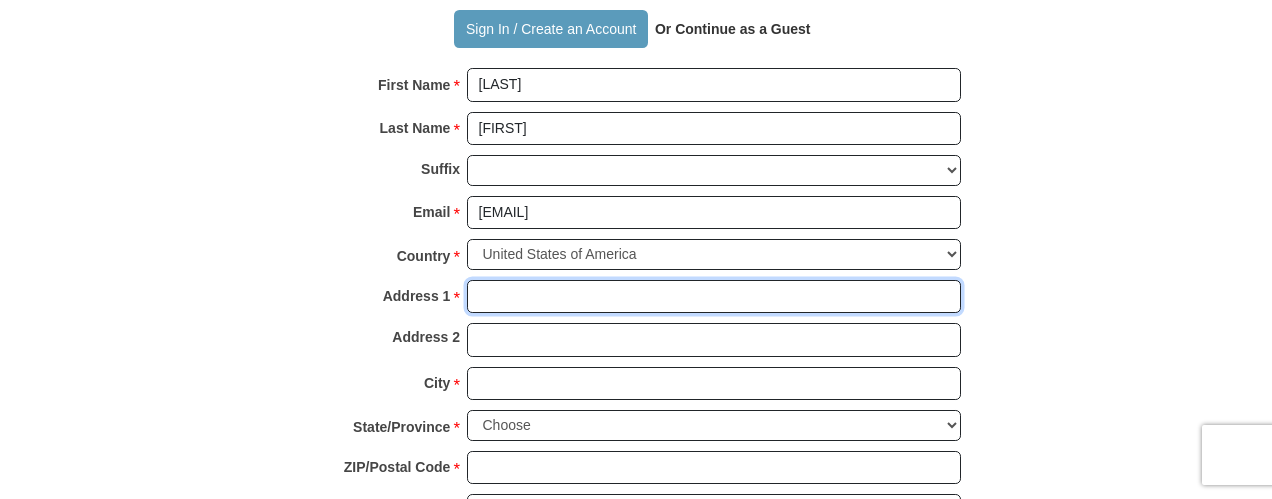 type on "[NUMBER], [STREET], [SUBURB]" 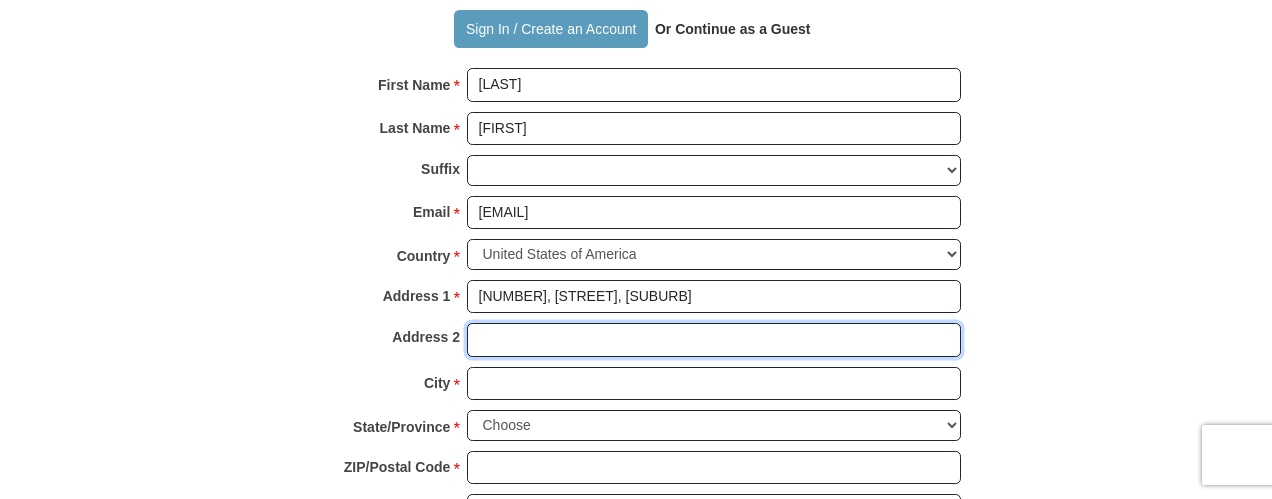 type on "17" 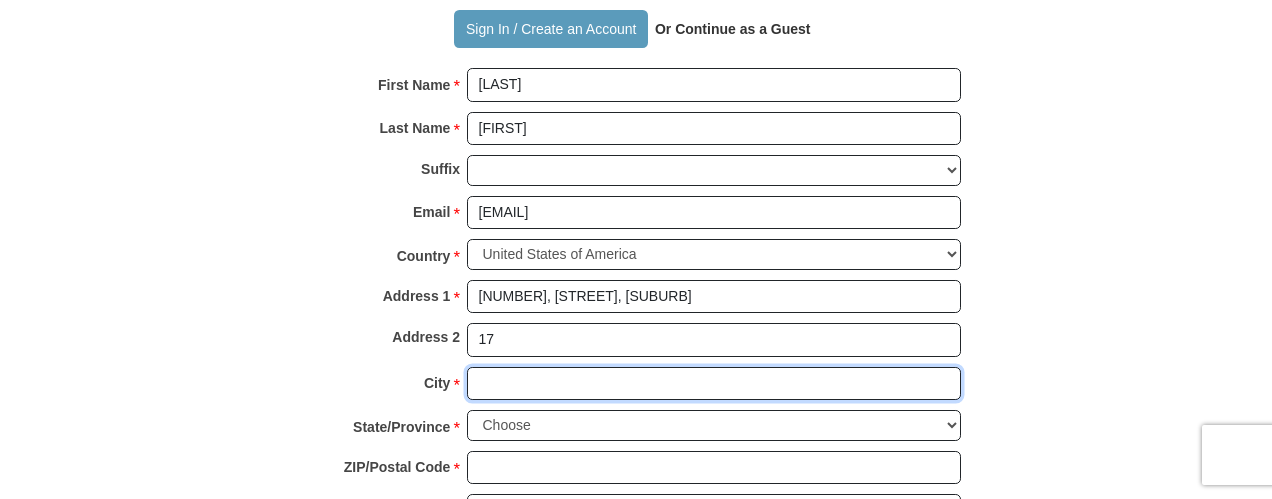 type on "[CITY]" 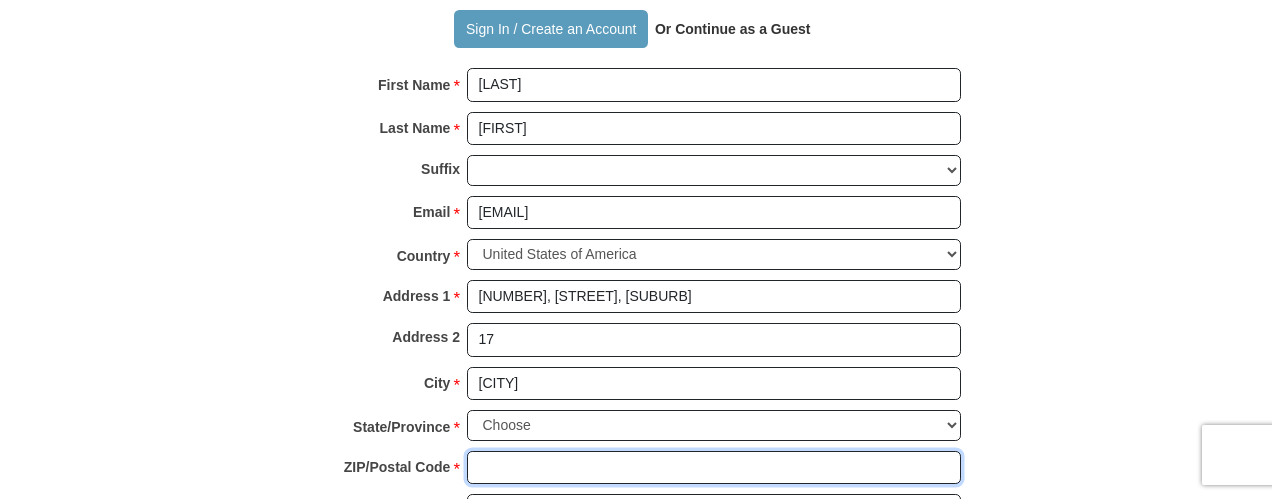 type on "[POSTAL_CODE]" 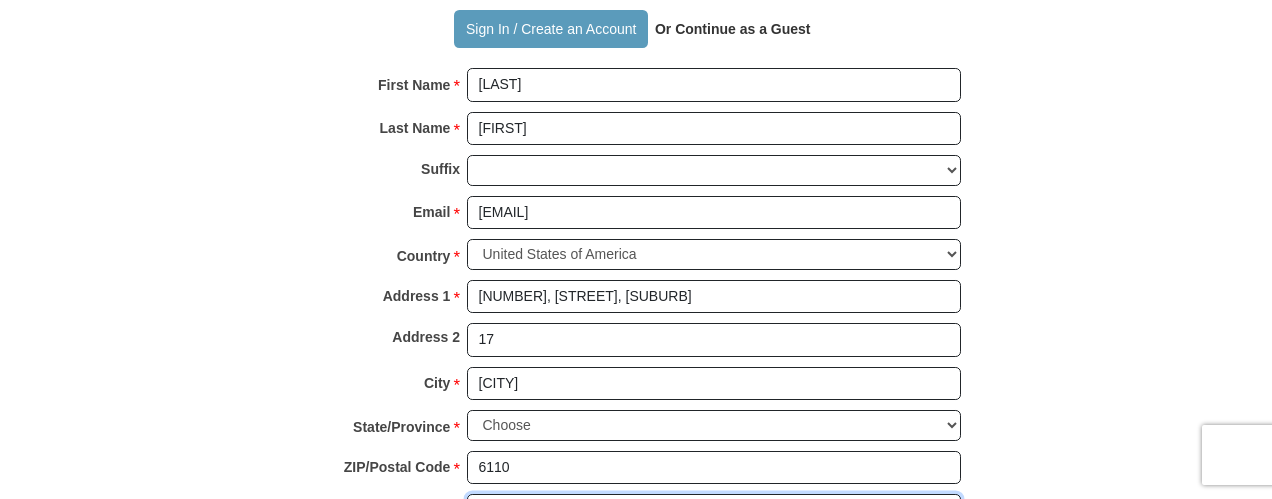 type on "[PHONE]" 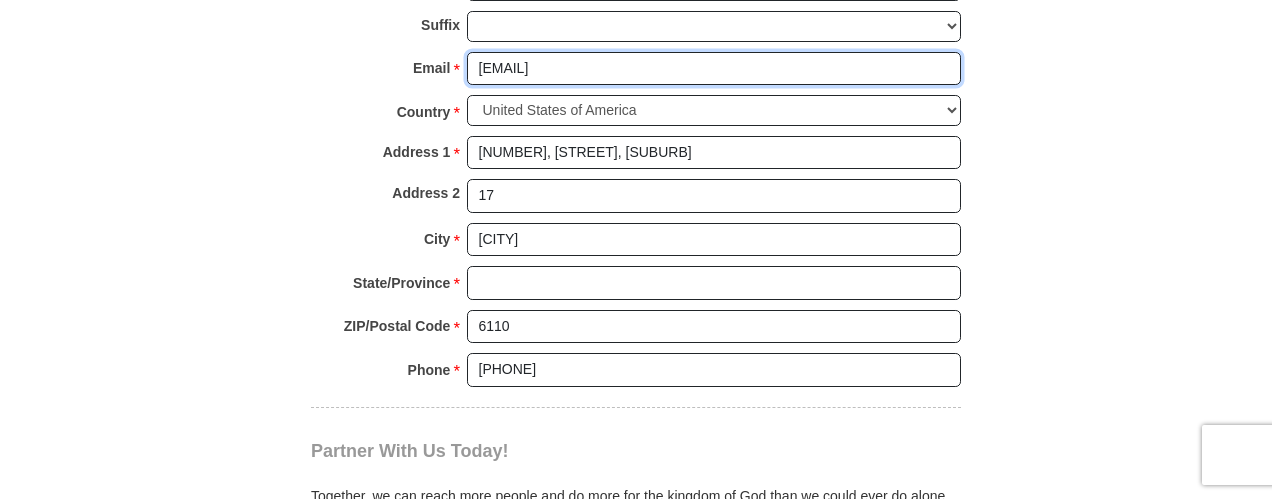 scroll, scrollTop: 1737, scrollLeft: 0, axis: vertical 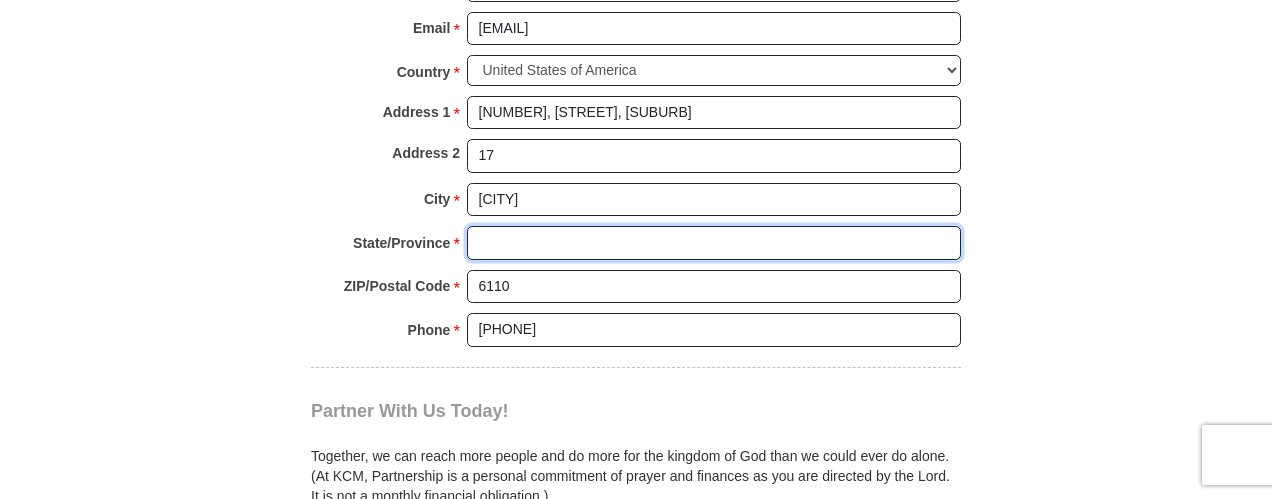 click on "[STATE]/[PROVINCE]
*" at bounding box center [714, 243] 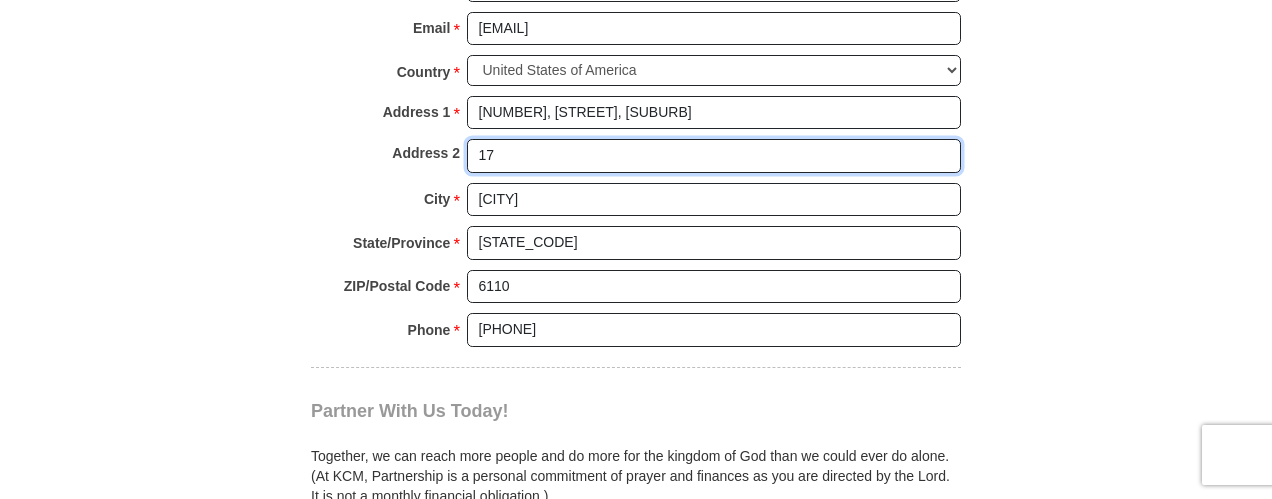 click on "17" at bounding box center (714, 156) 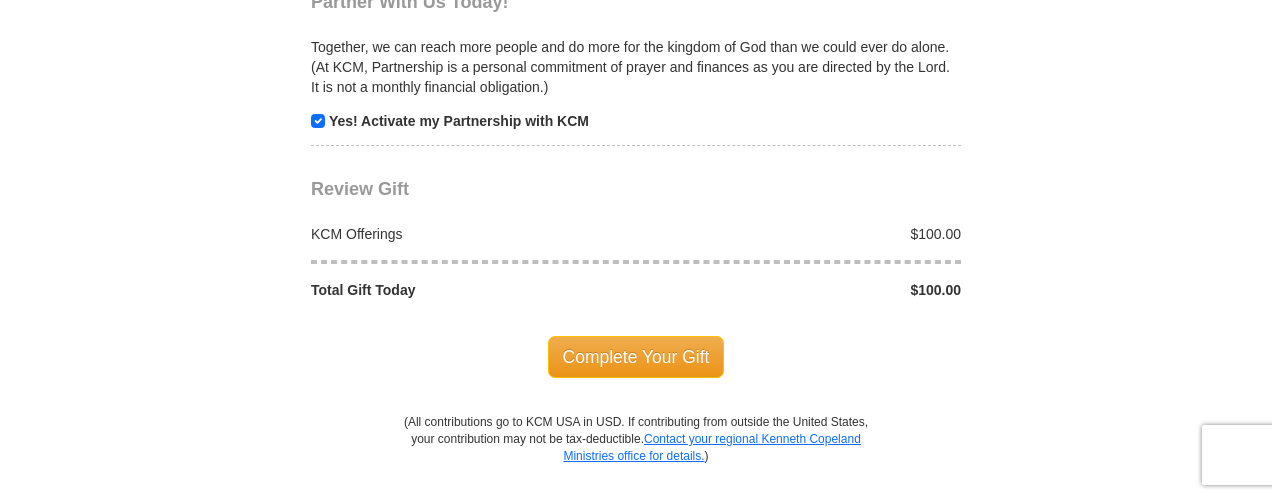 scroll, scrollTop: 2151, scrollLeft: 0, axis: vertical 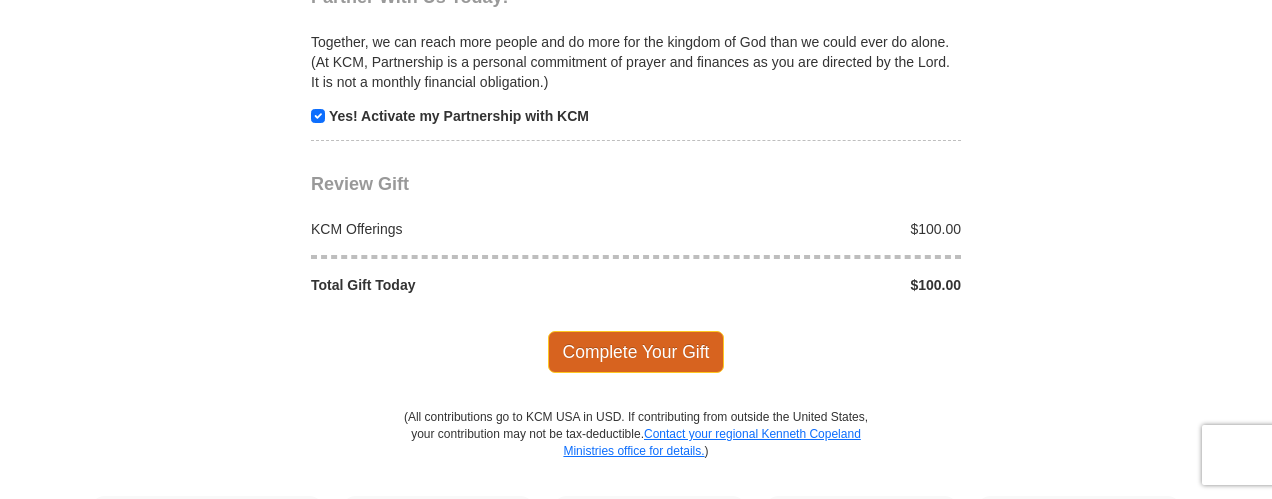 type 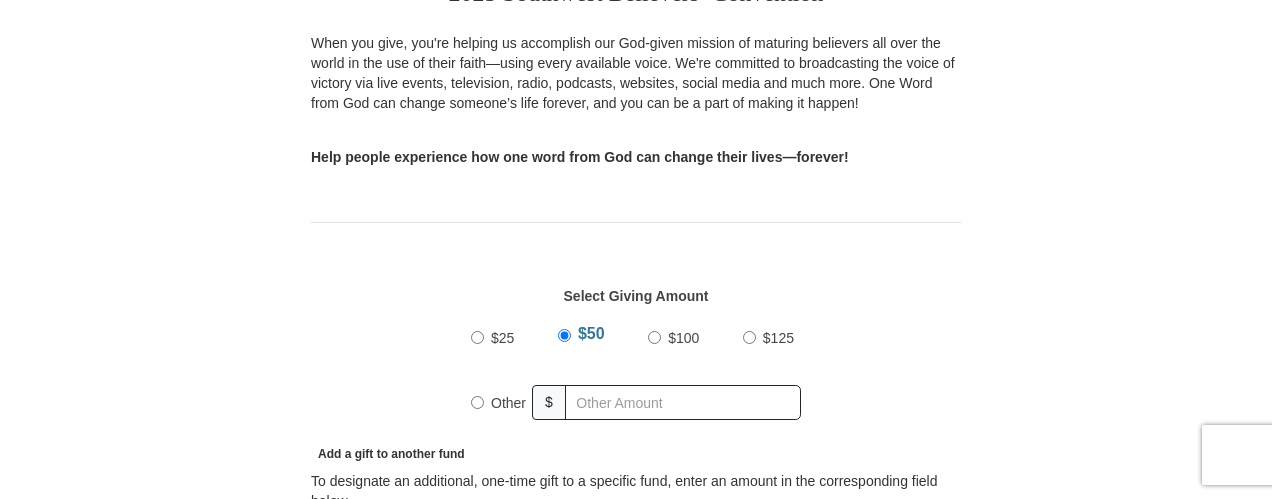 scroll, scrollTop: 0, scrollLeft: 0, axis: both 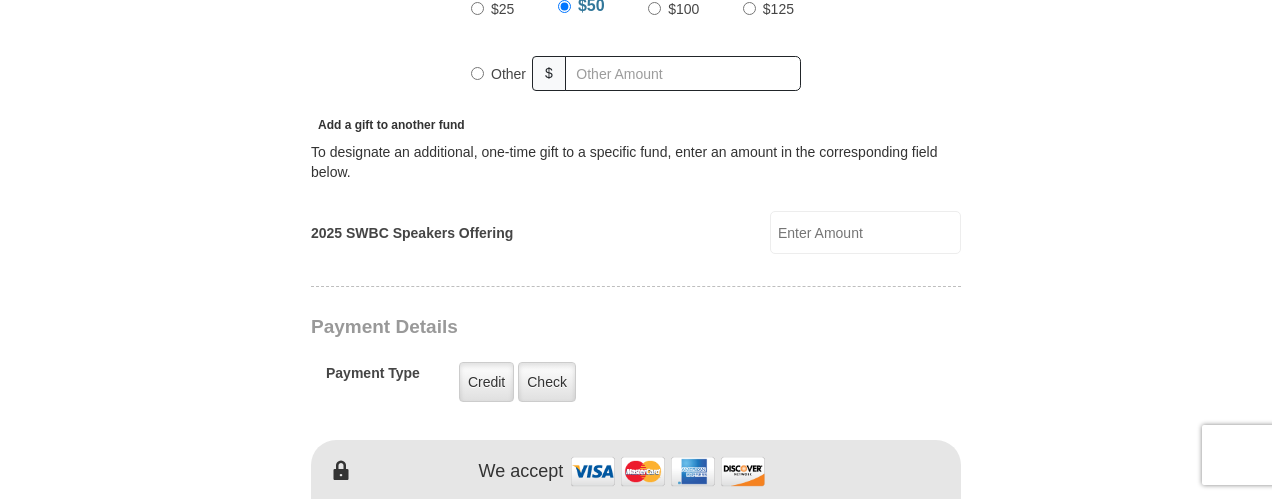 click on "2025 SWBC Speakers Offering" at bounding box center (865, 232) 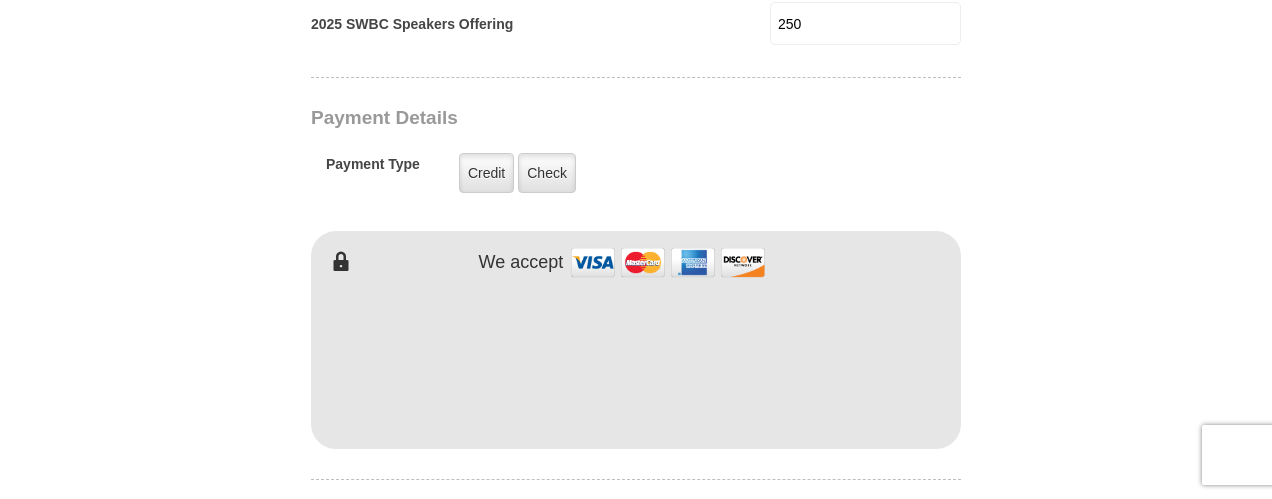 scroll, scrollTop: 1119, scrollLeft: 0, axis: vertical 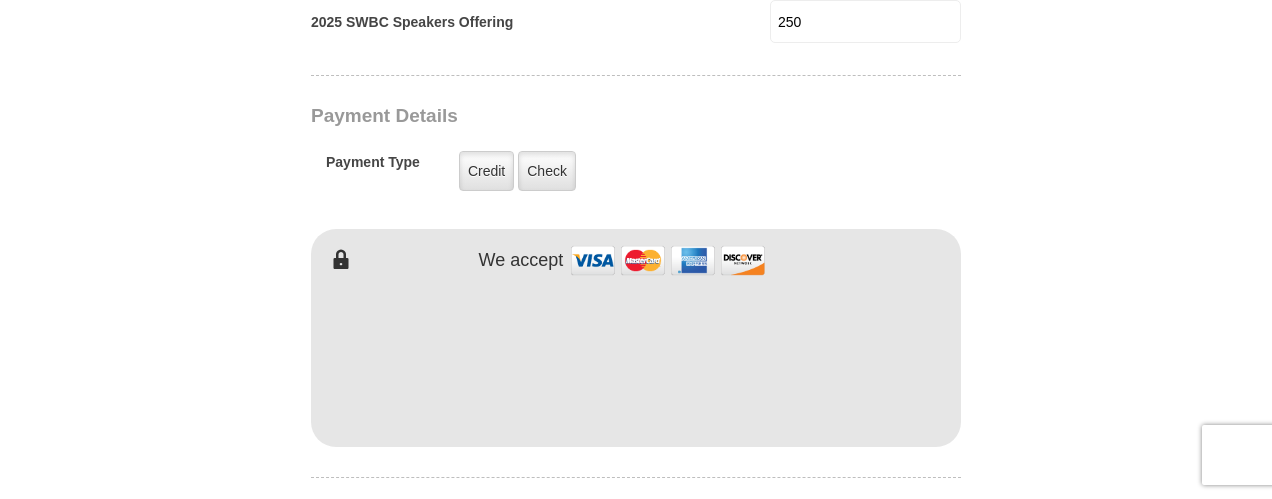 click on "250" at bounding box center [865, 21] 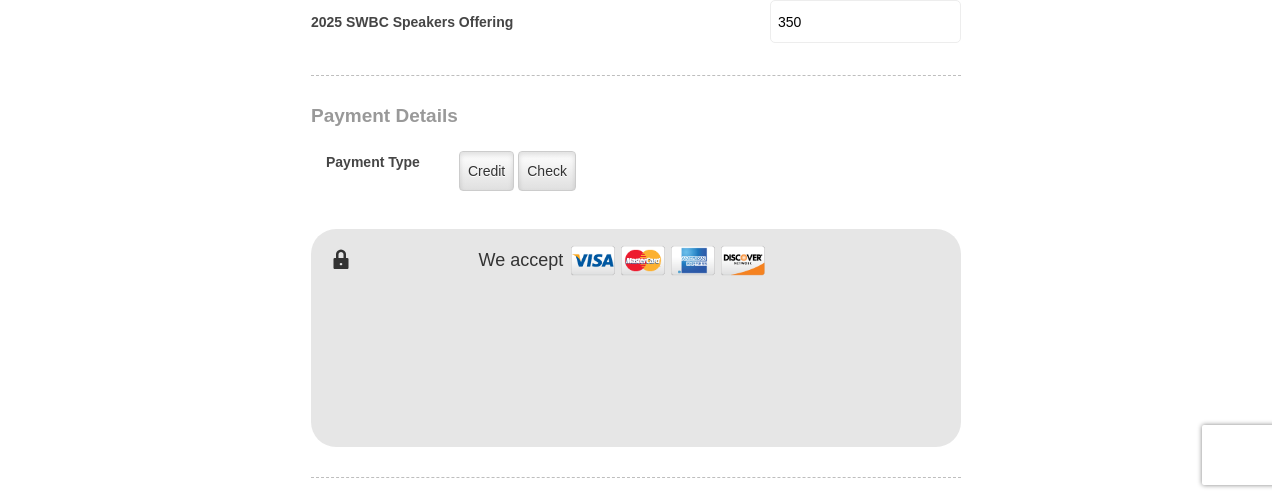 type on "350" 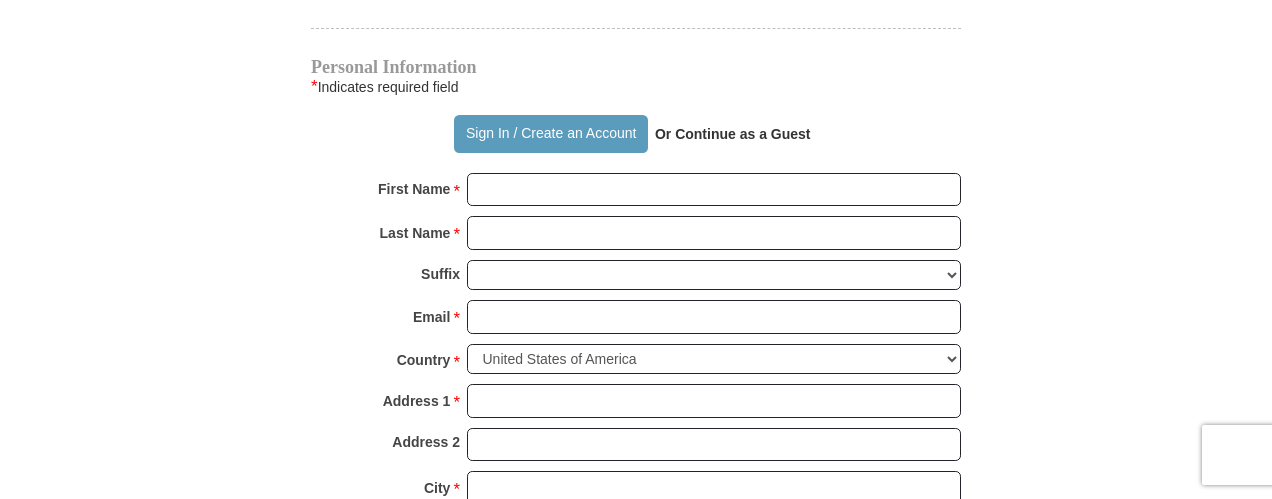 scroll, scrollTop: 1570, scrollLeft: 0, axis: vertical 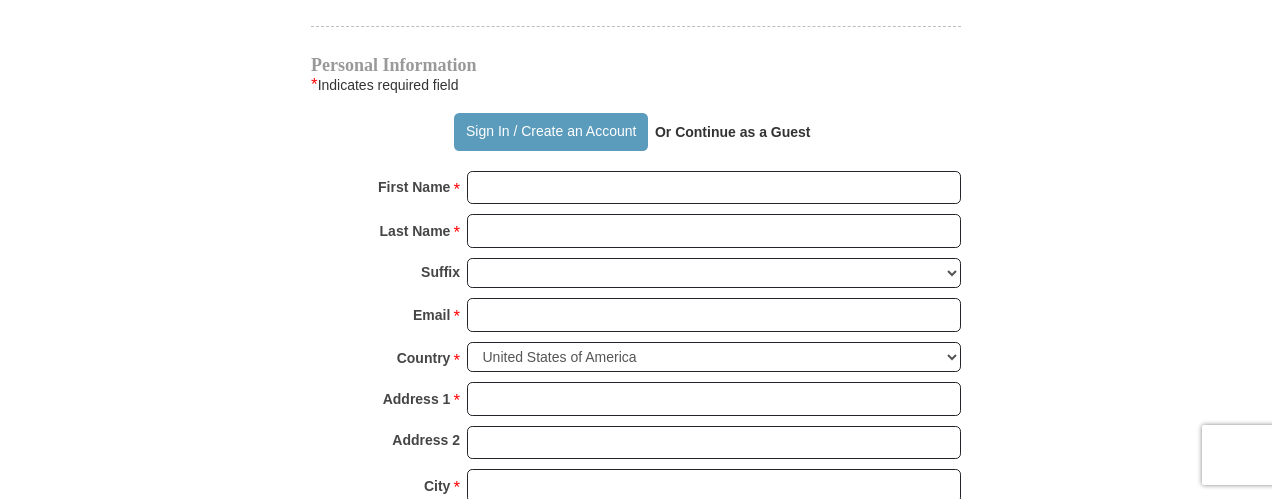 click on "Or Continue as a Guest" at bounding box center [733, 132] 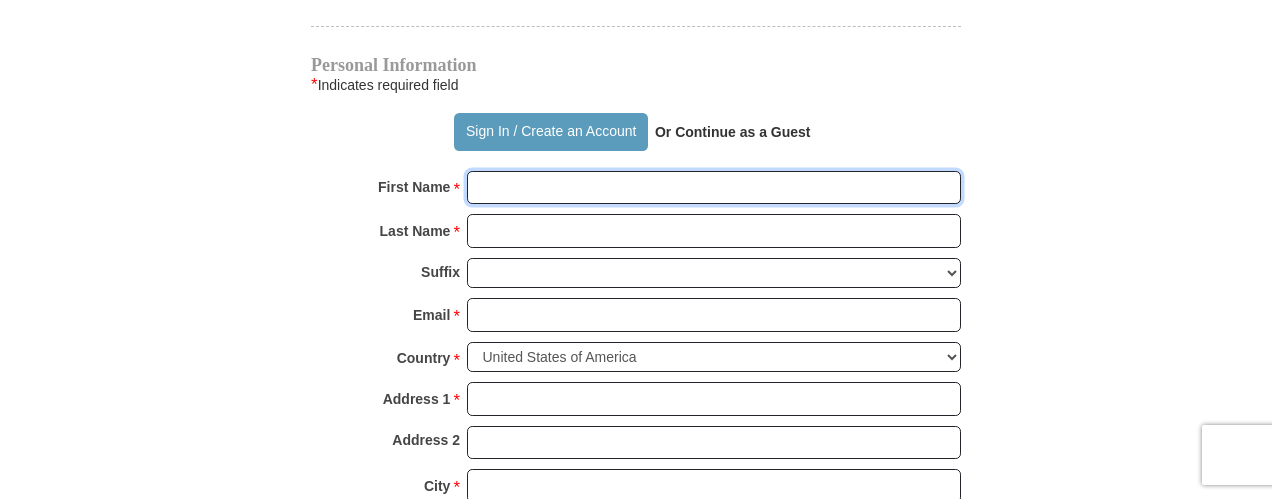 click on "First Name
*" at bounding box center [714, 188] 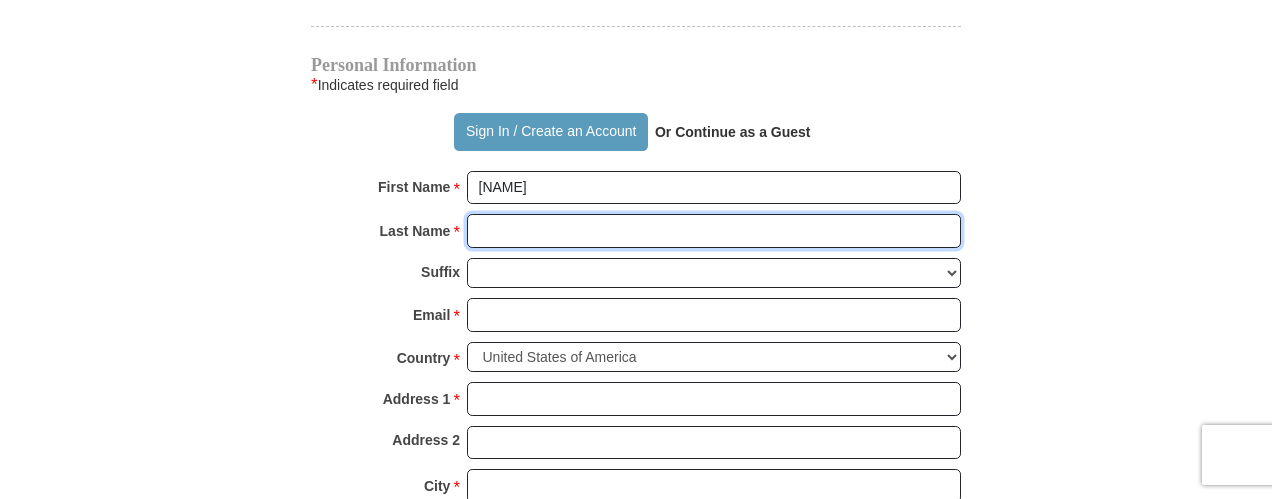 click on "Last Name
*" at bounding box center (714, 231) 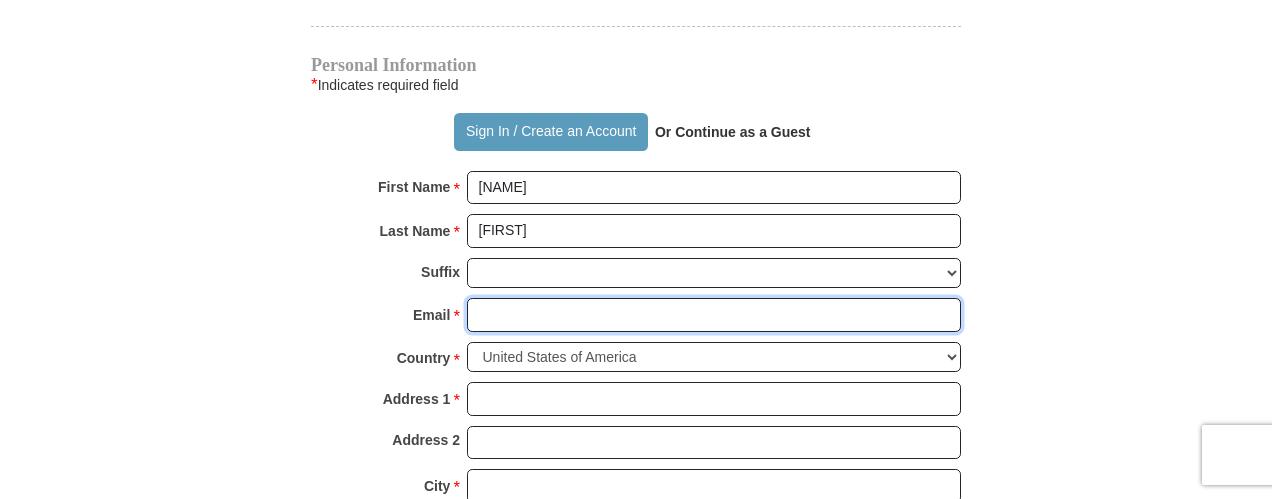 click on "Email
*" at bounding box center [714, 315] 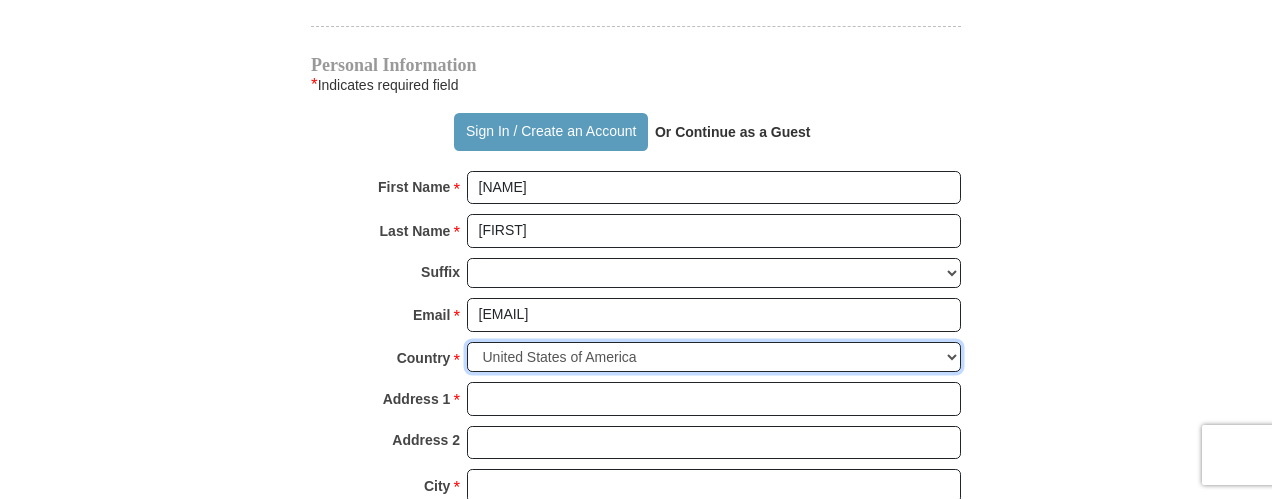 select on "[COUNTRY]" 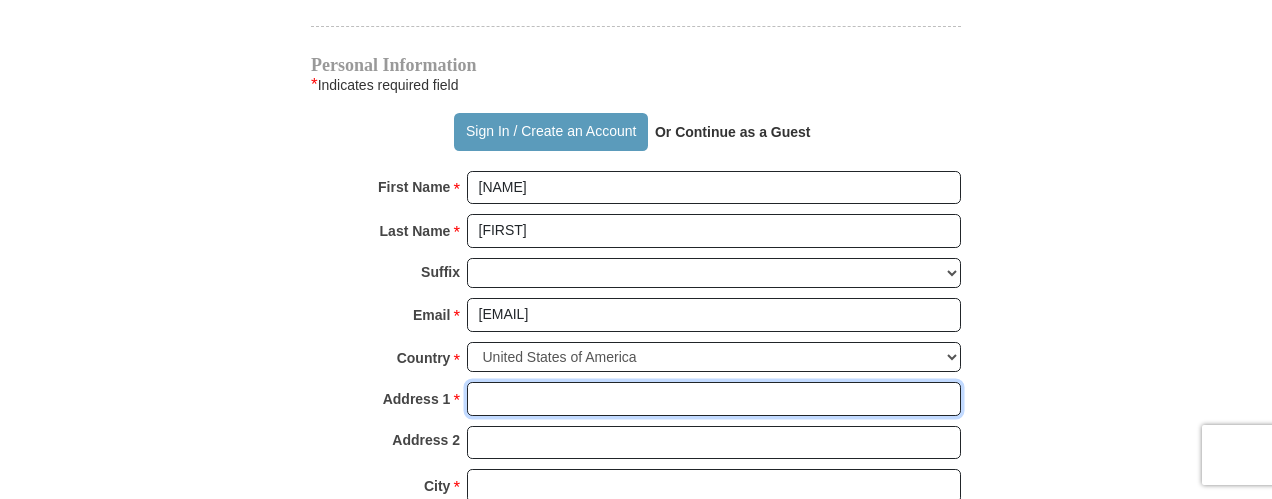 type on "[NUMBER], [STREET], [SUBURB]" 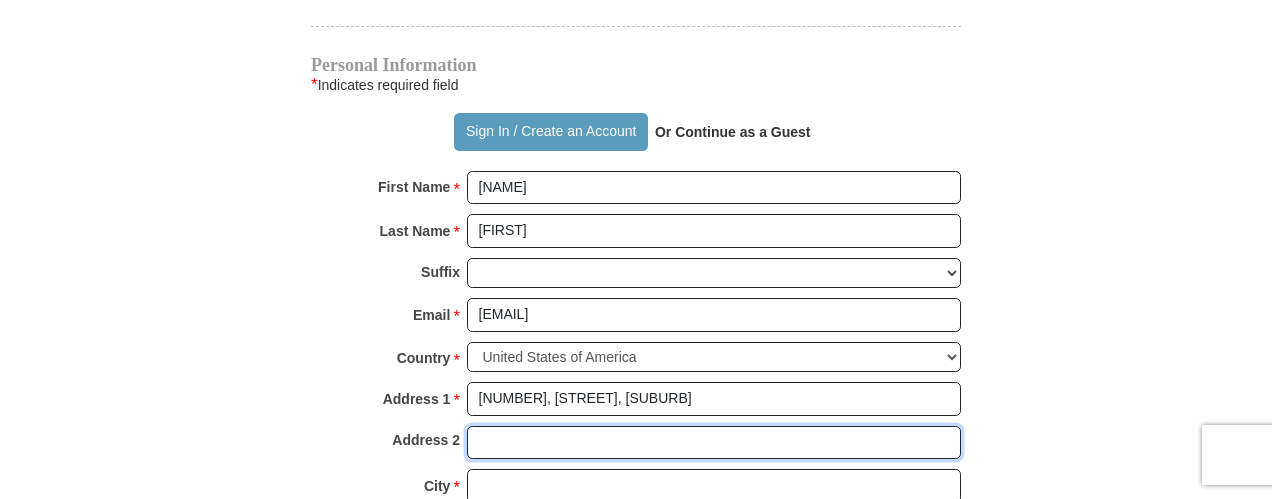 type on "17" 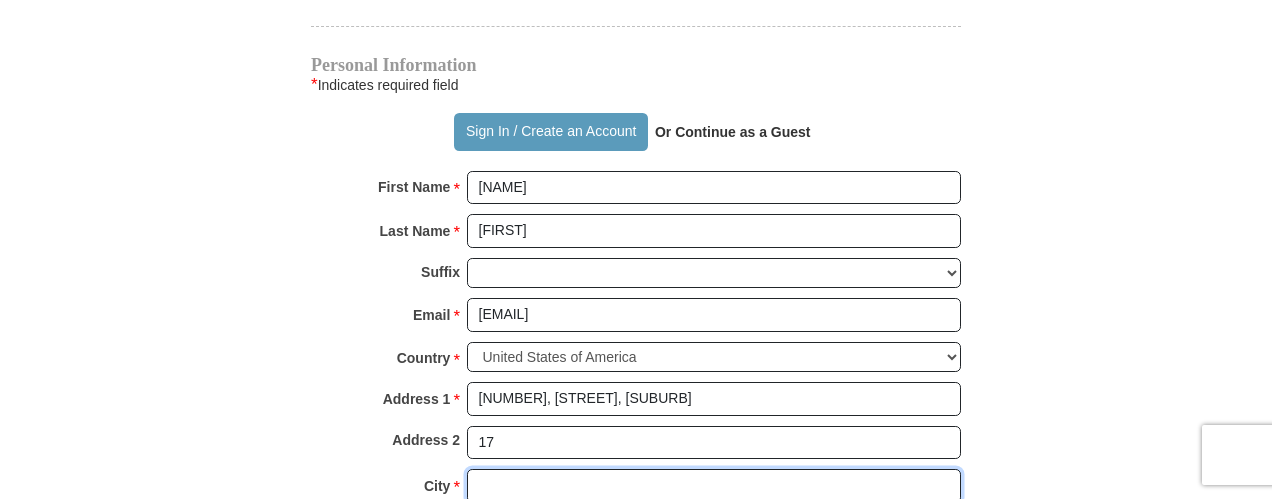 type on "[CITY]" 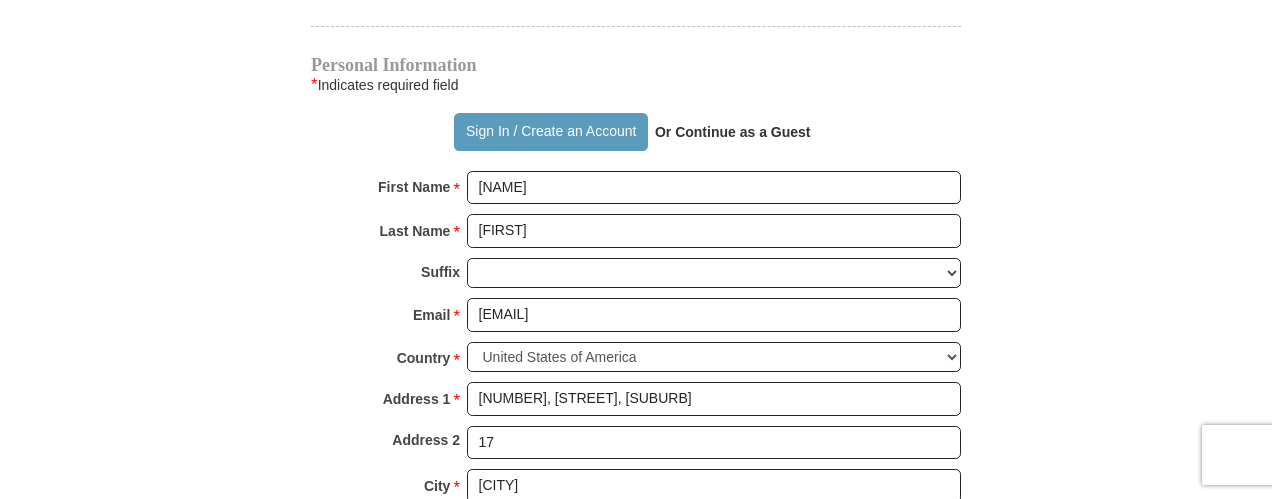 type on "[POSTAL_CODE]" 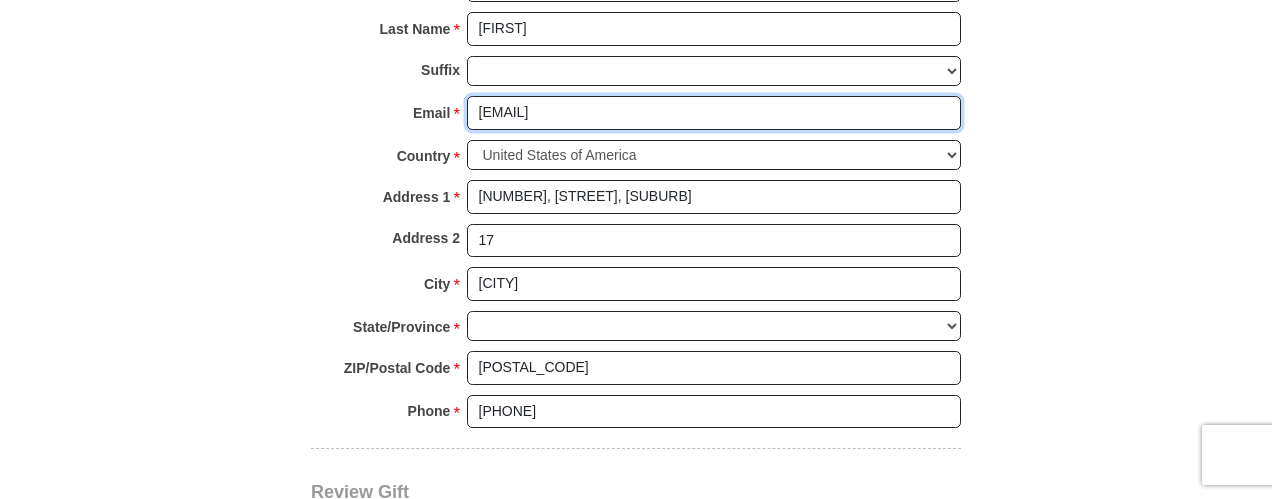 scroll, scrollTop: 1773, scrollLeft: 0, axis: vertical 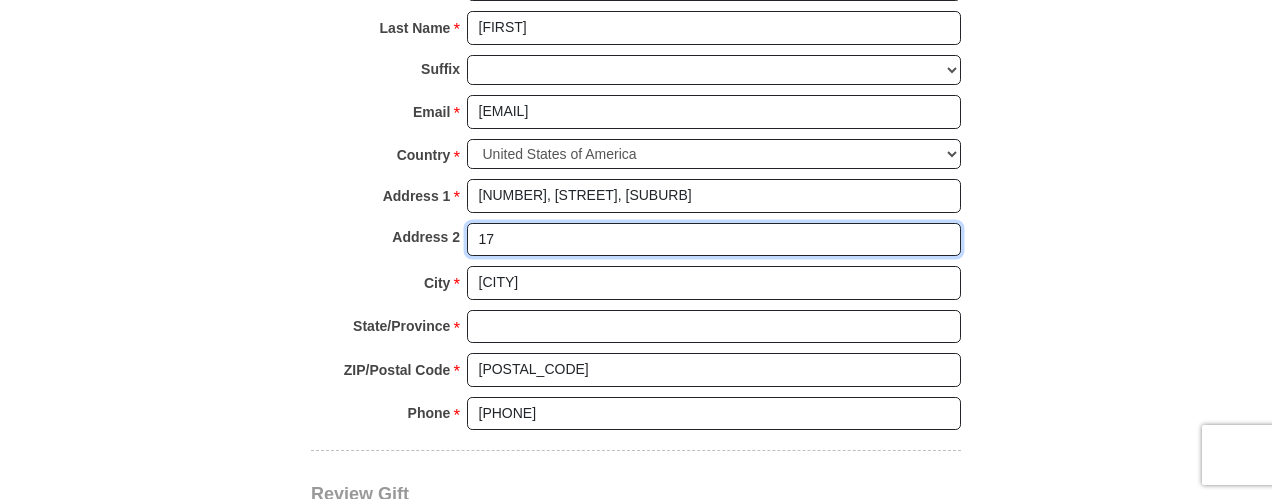 click on "17" at bounding box center (714, 240) 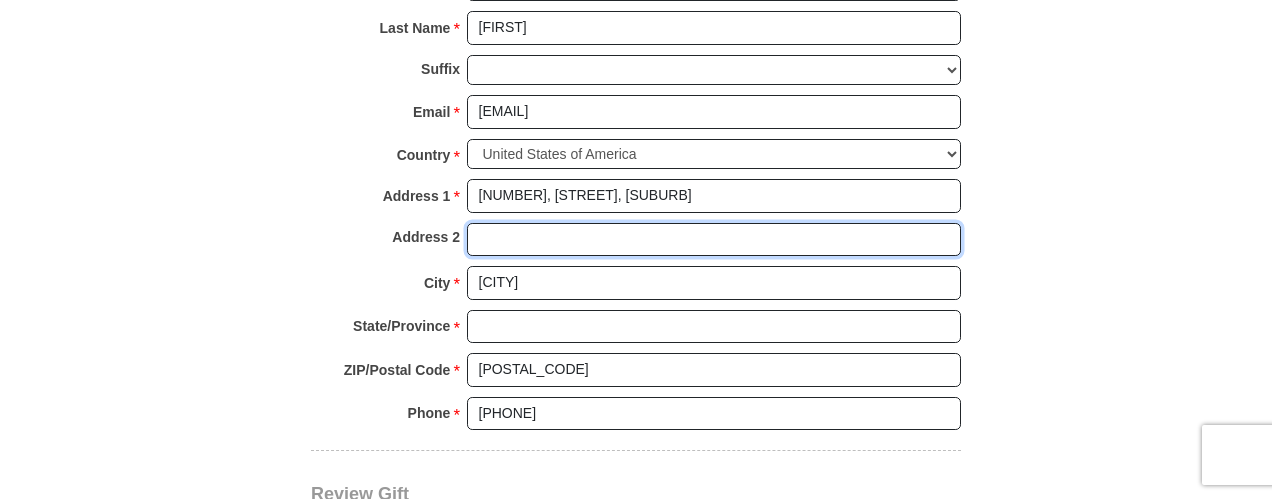 type 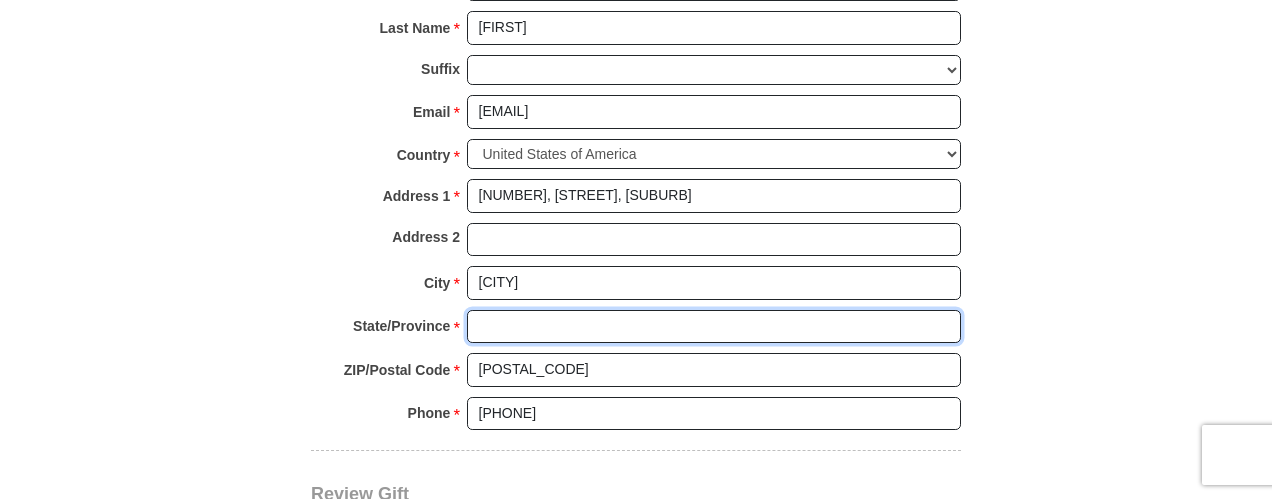 click on "[STATE]/[PROVINCE]
*" at bounding box center [714, 327] 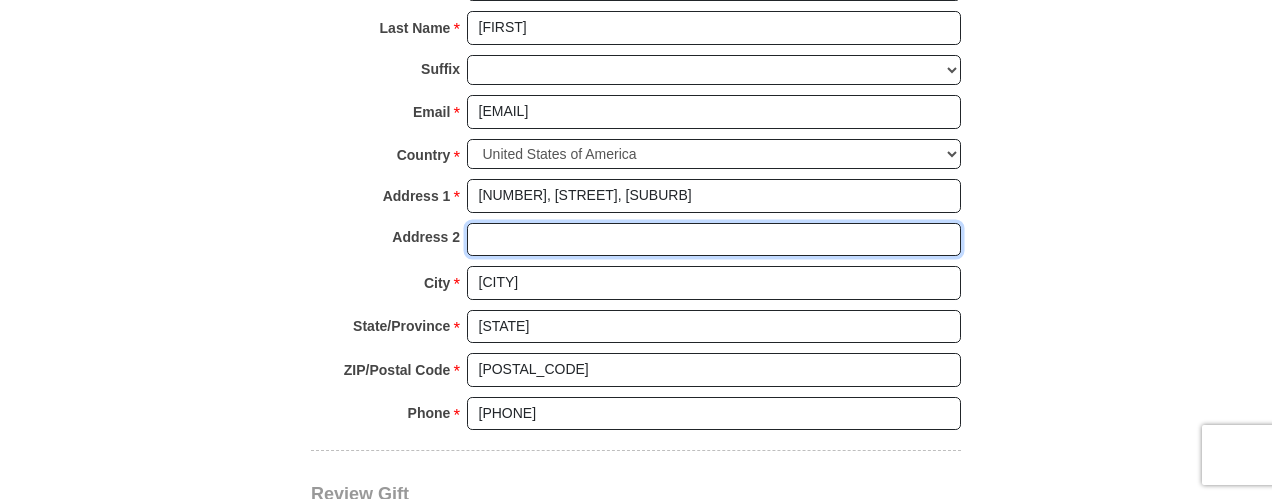 type on "17" 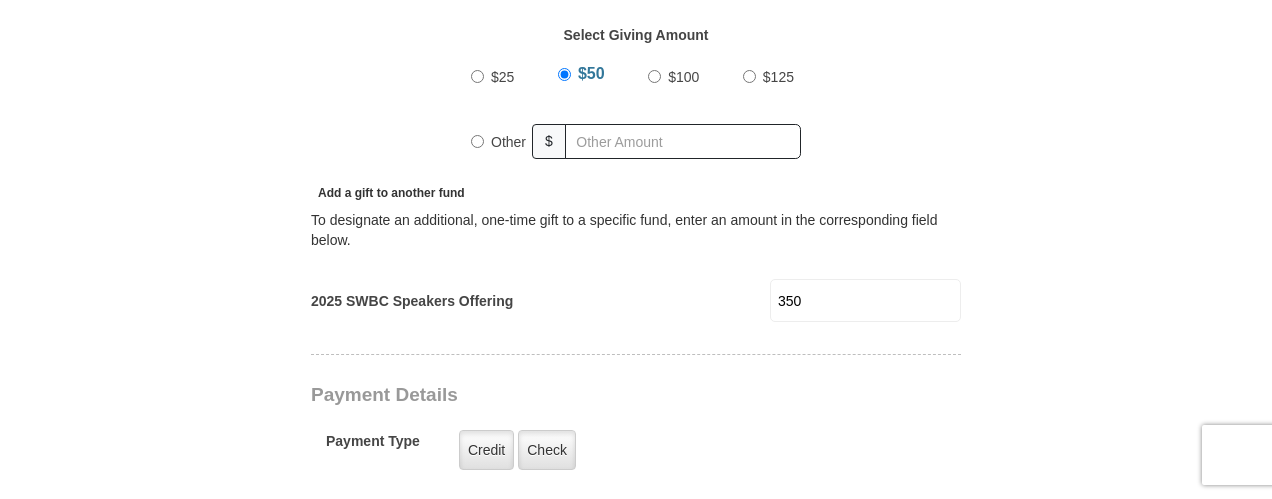 scroll, scrollTop: 794, scrollLeft: 0, axis: vertical 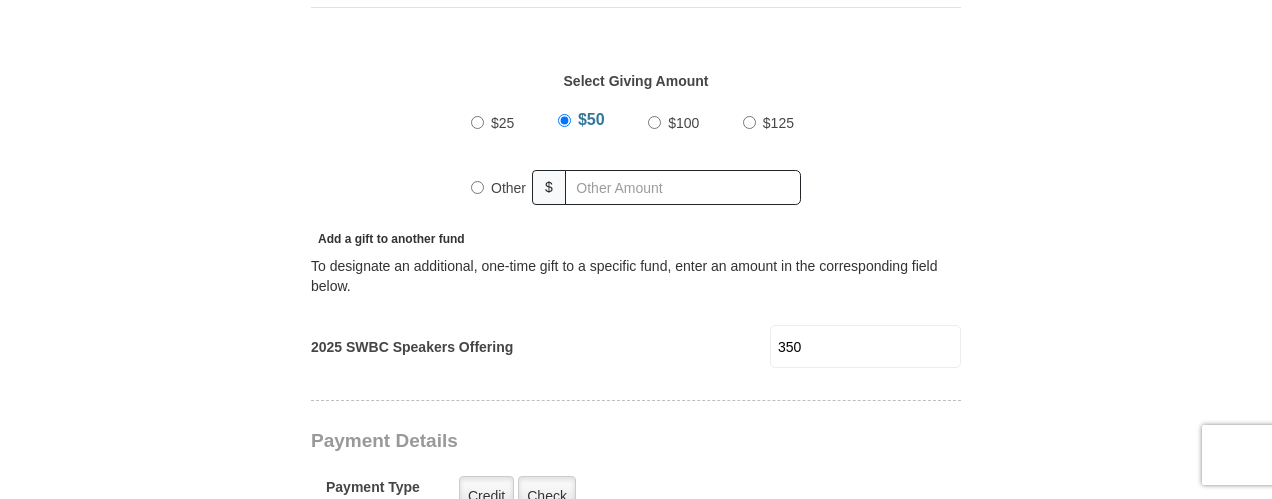 click on "Other" at bounding box center (477, 187) 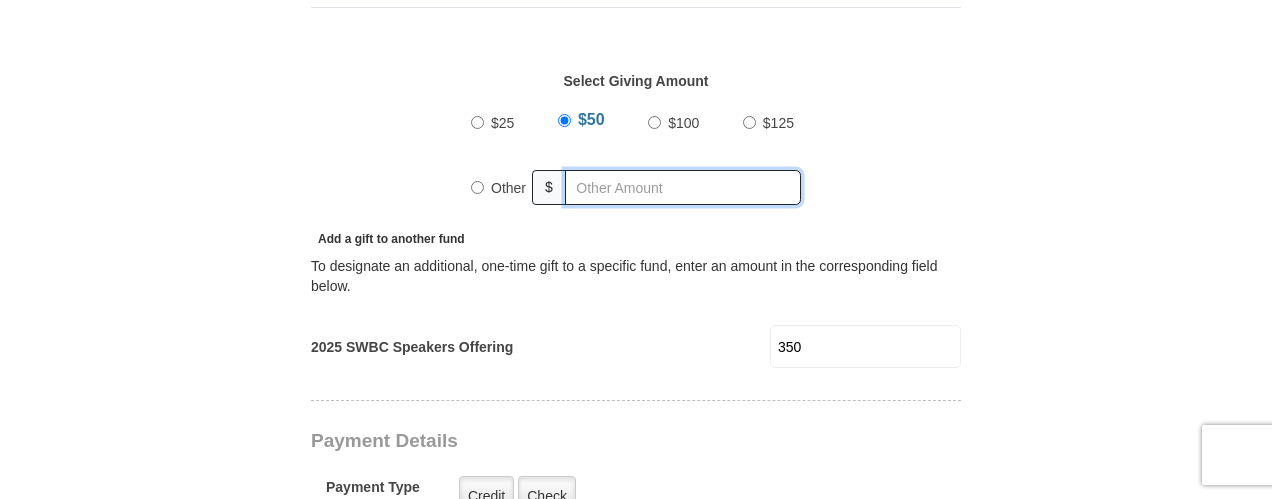 radio on "true" 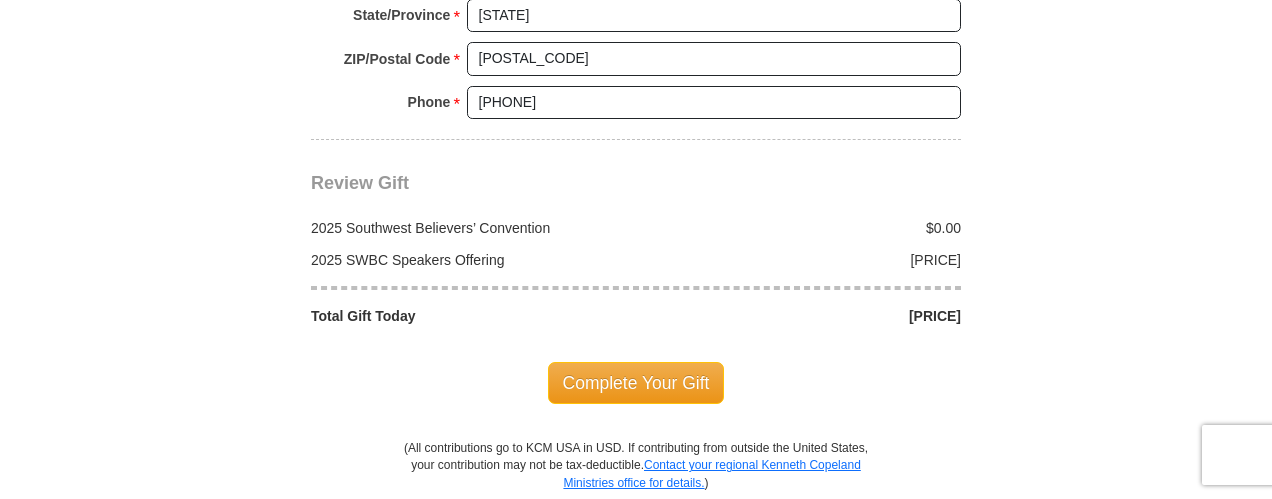 scroll, scrollTop: 2180, scrollLeft: 0, axis: vertical 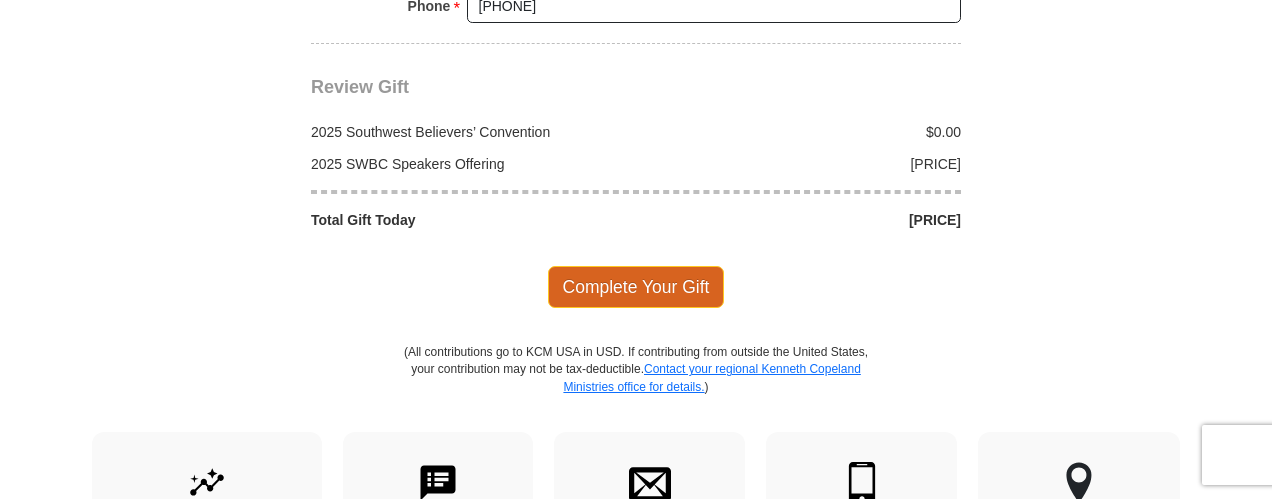 click on "Complete Your Gift" at bounding box center (636, 287) 